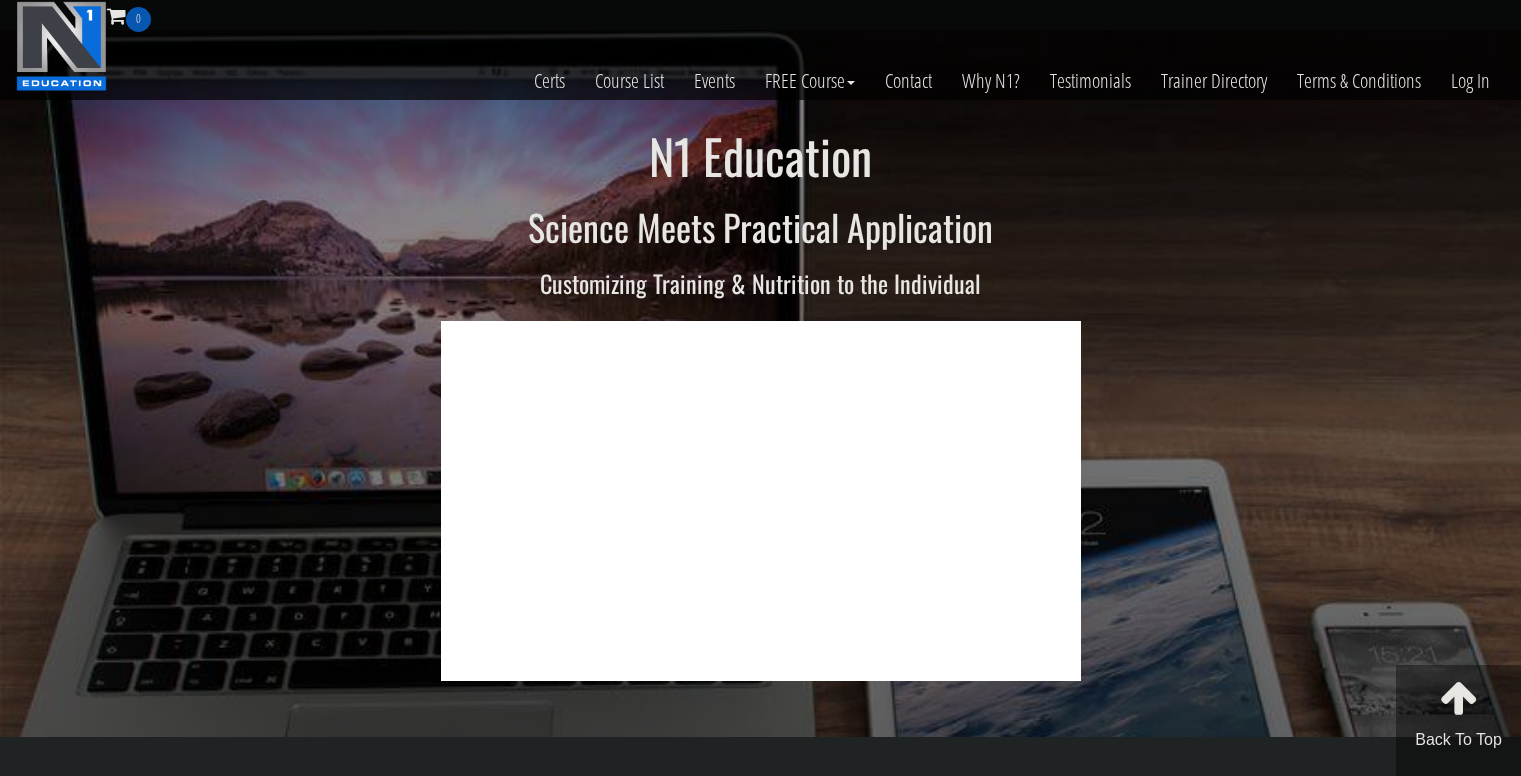 scroll, scrollTop: 0, scrollLeft: 0, axis: both 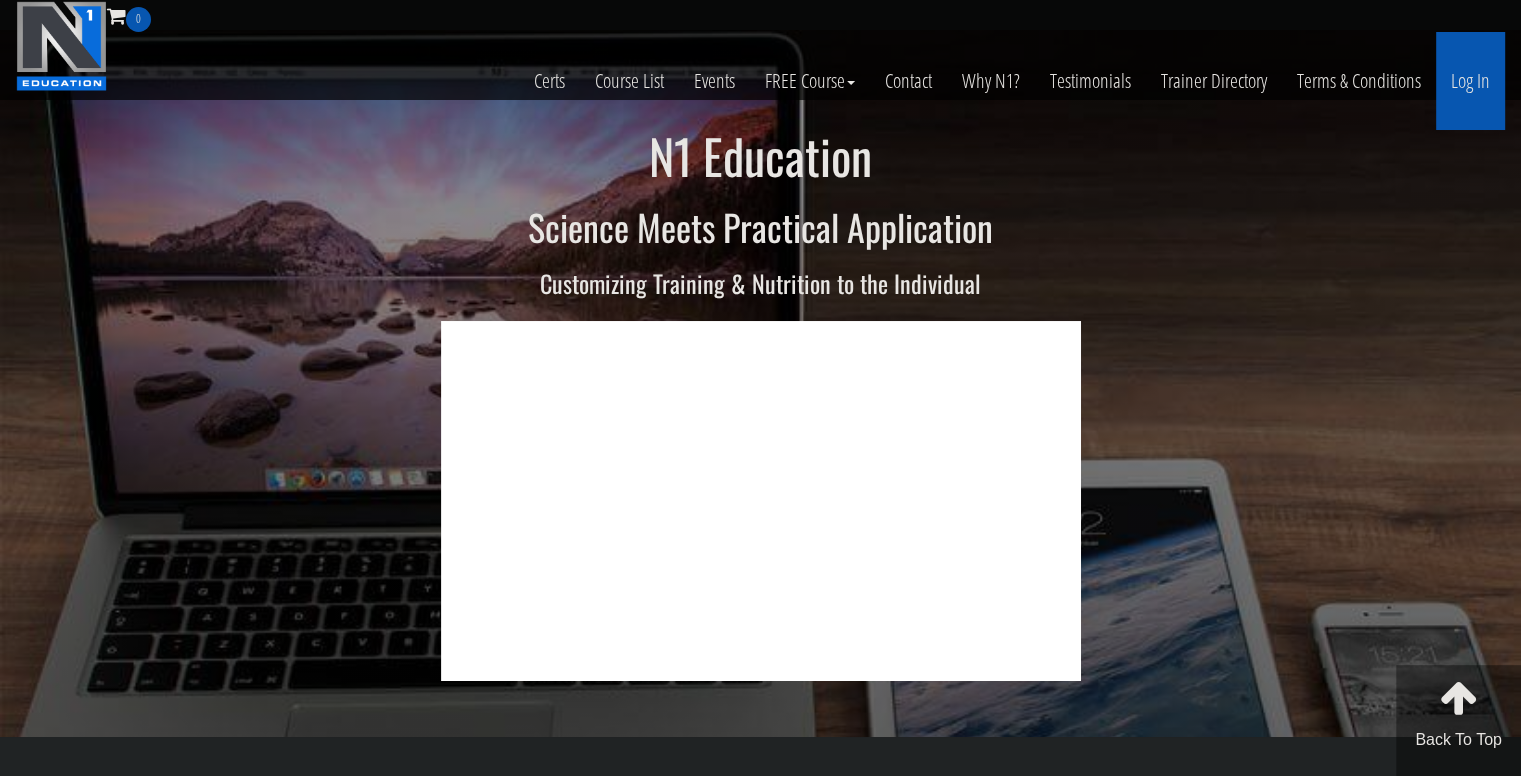 click on "Log In" at bounding box center (1470, 81) 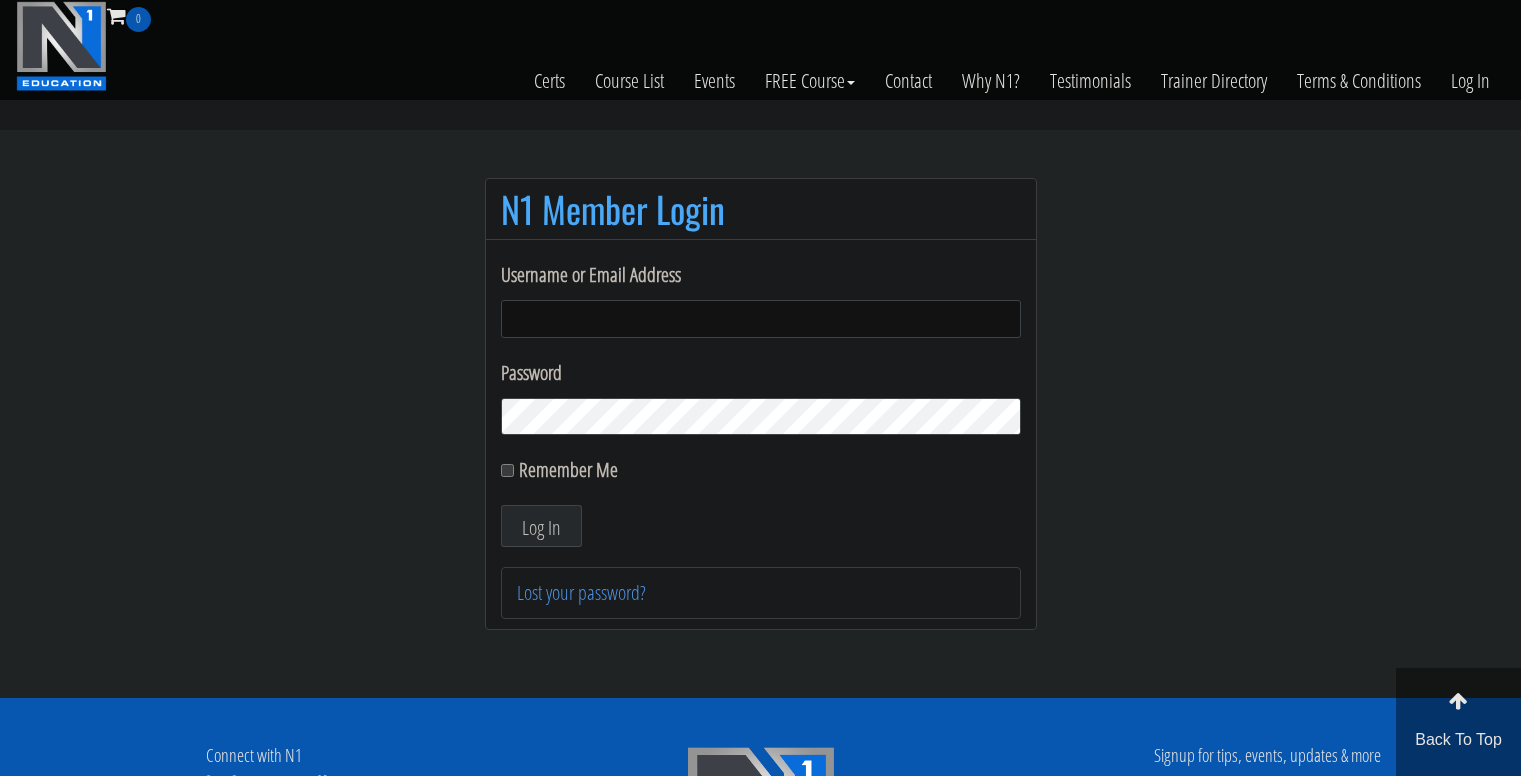 scroll, scrollTop: 0, scrollLeft: 0, axis: both 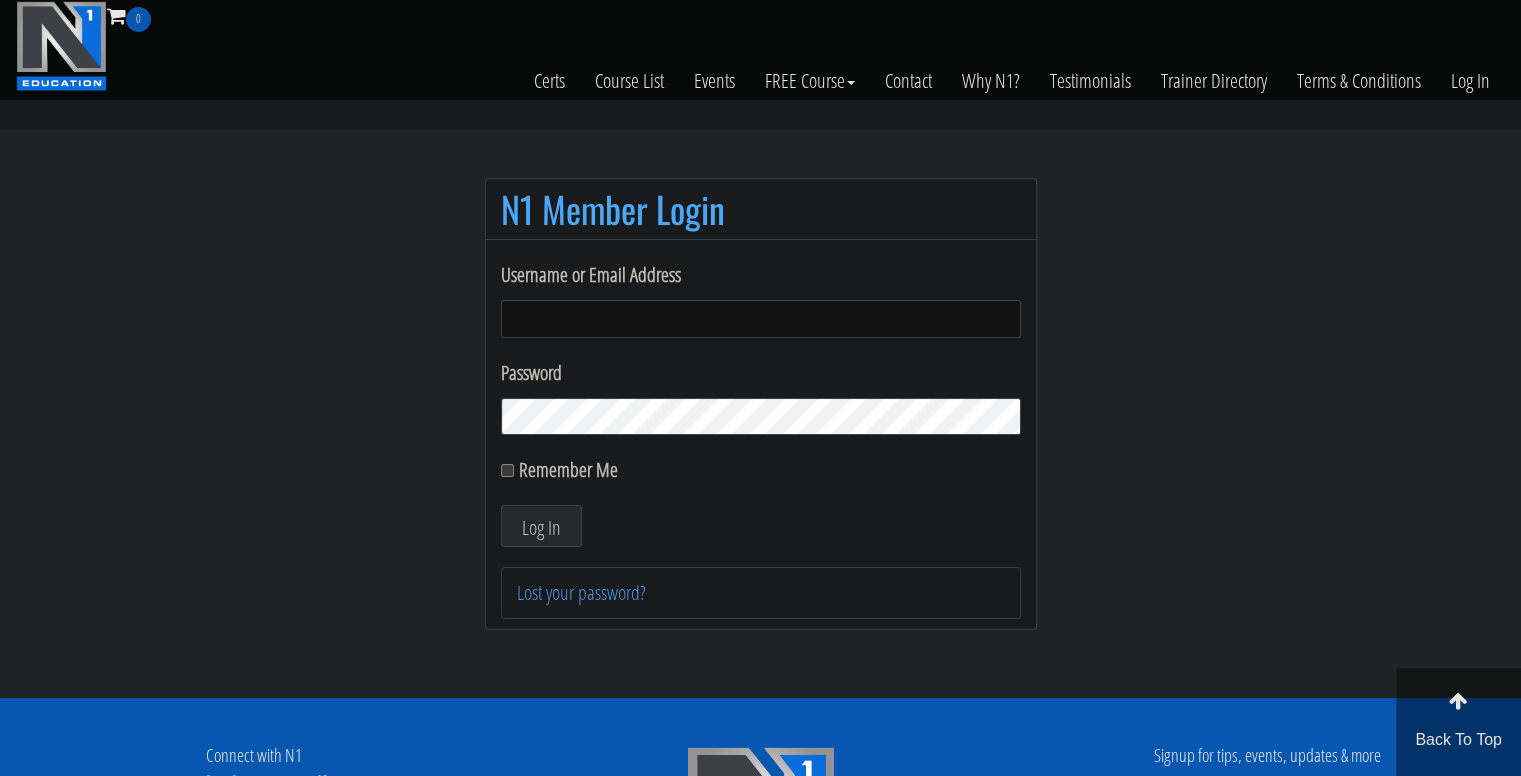 click on "Username or Email Address" at bounding box center [761, 319] 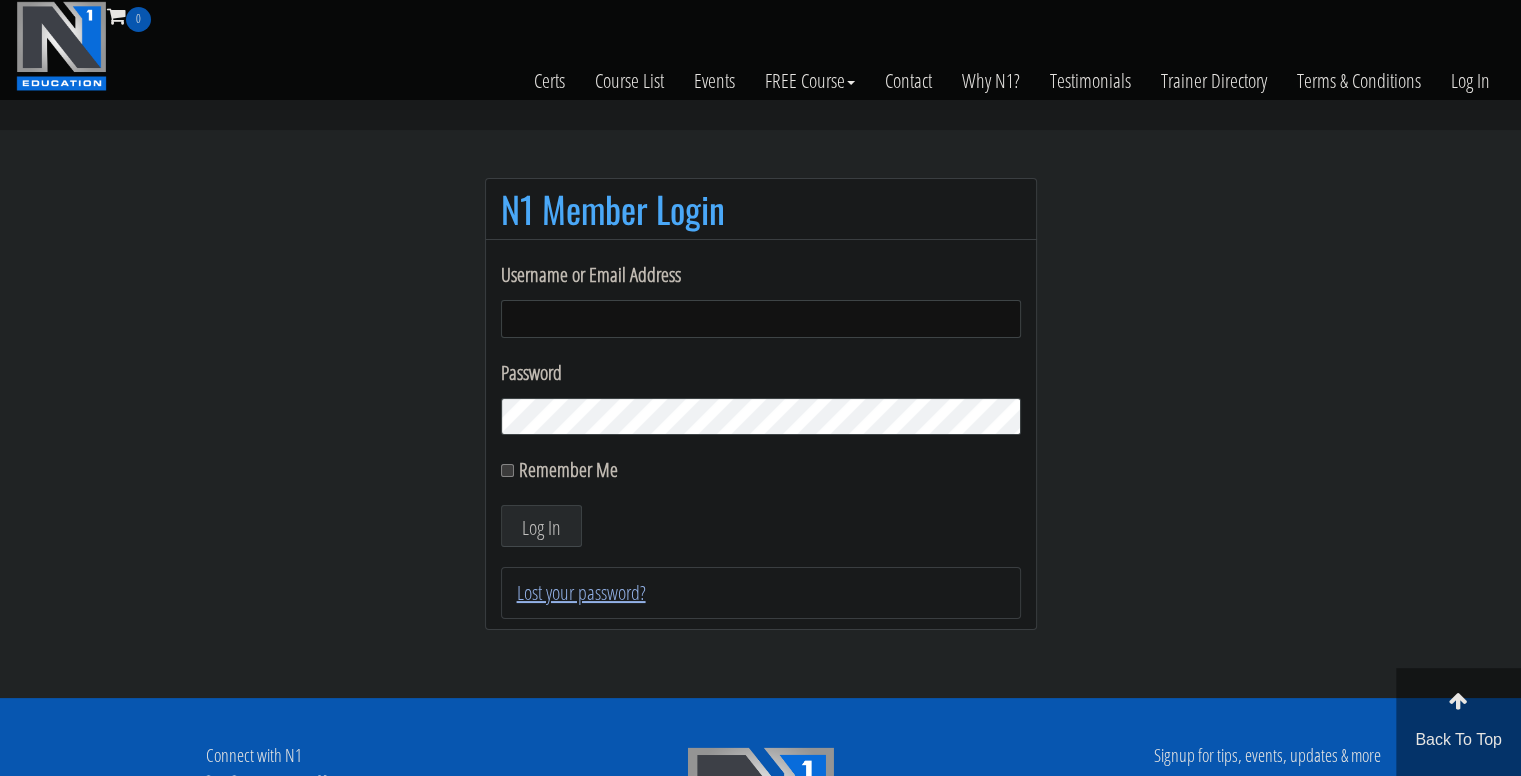 click on "Lost your password?" at bounding box center (581, 592) 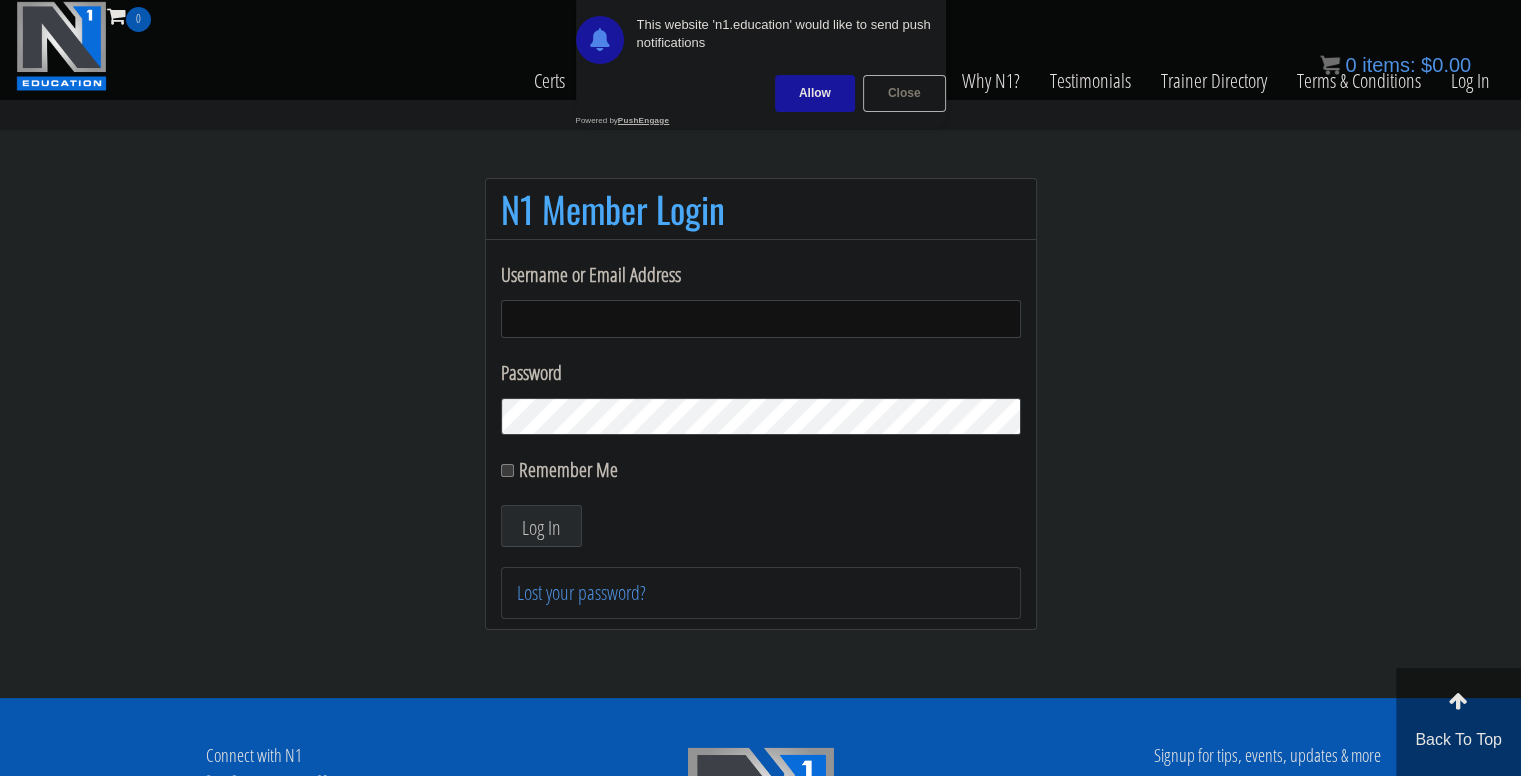 click on "Close" at bounding box center (904, 93) 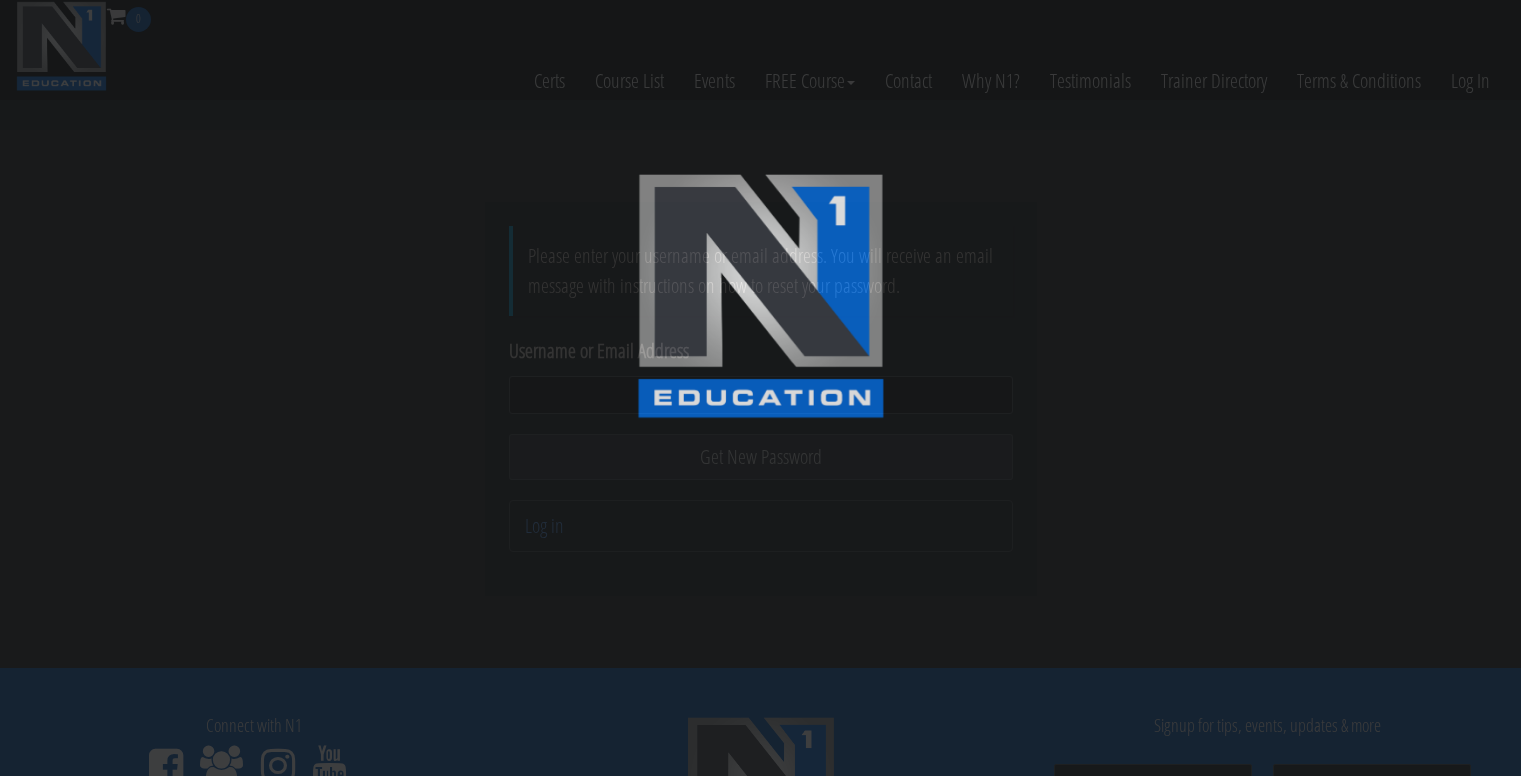 scroll, scrollTop: 0, scrollLeft: 0, axis: both 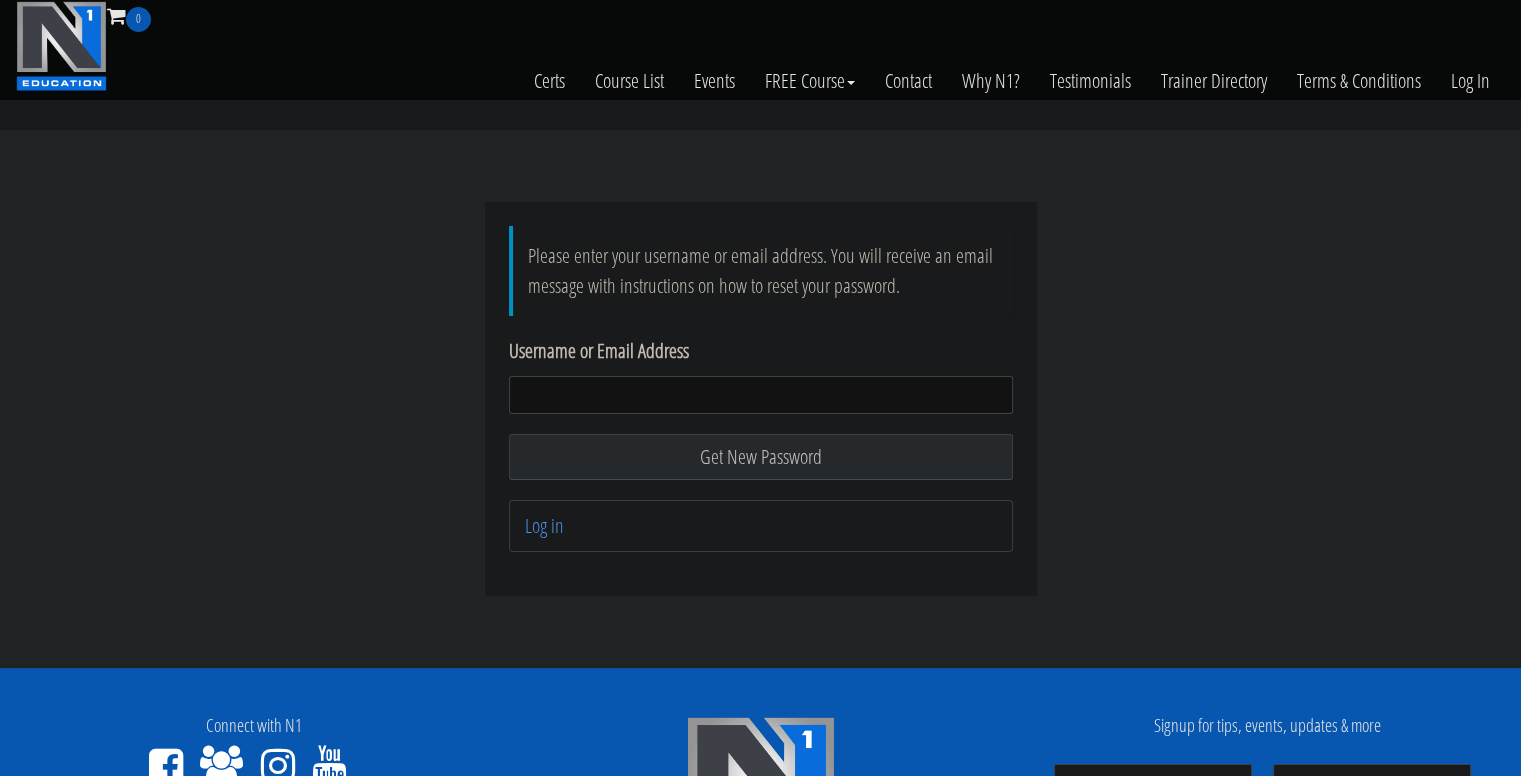click on "Username or Email Address" at bounding box center (761, 395) 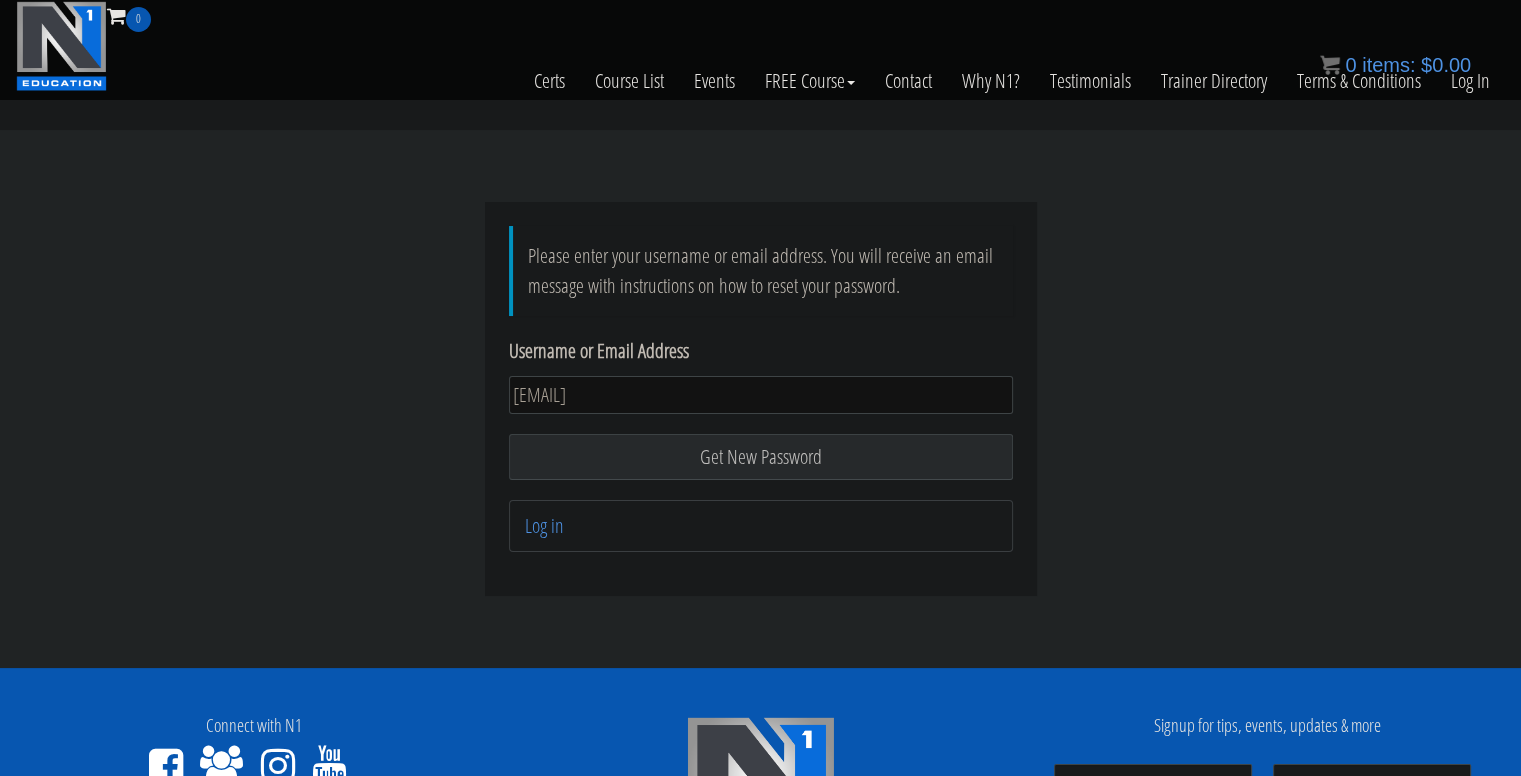 type on "deepeshmeena143@gmail.com" 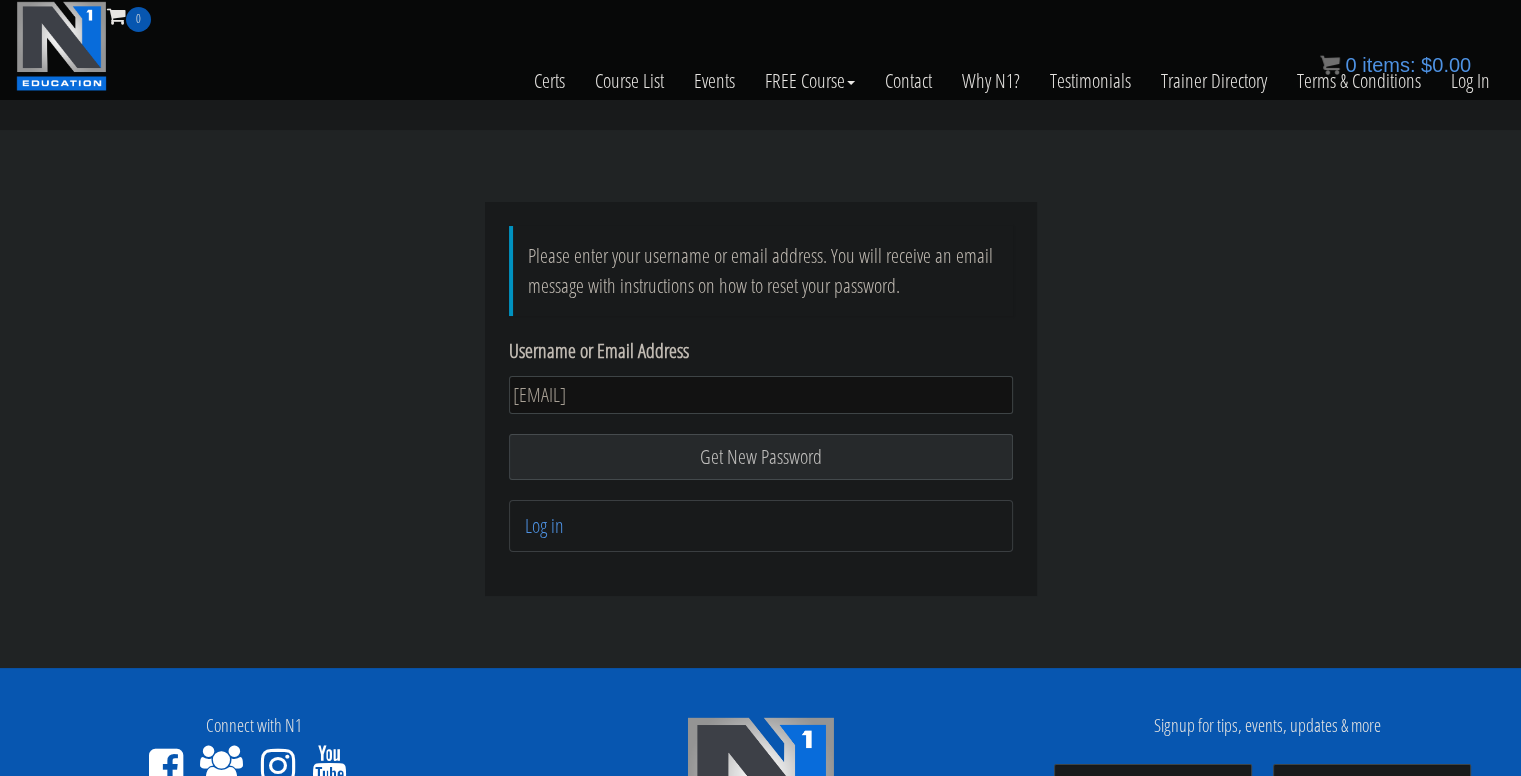 click on "Get New Password" at bounding box center [761, 457] 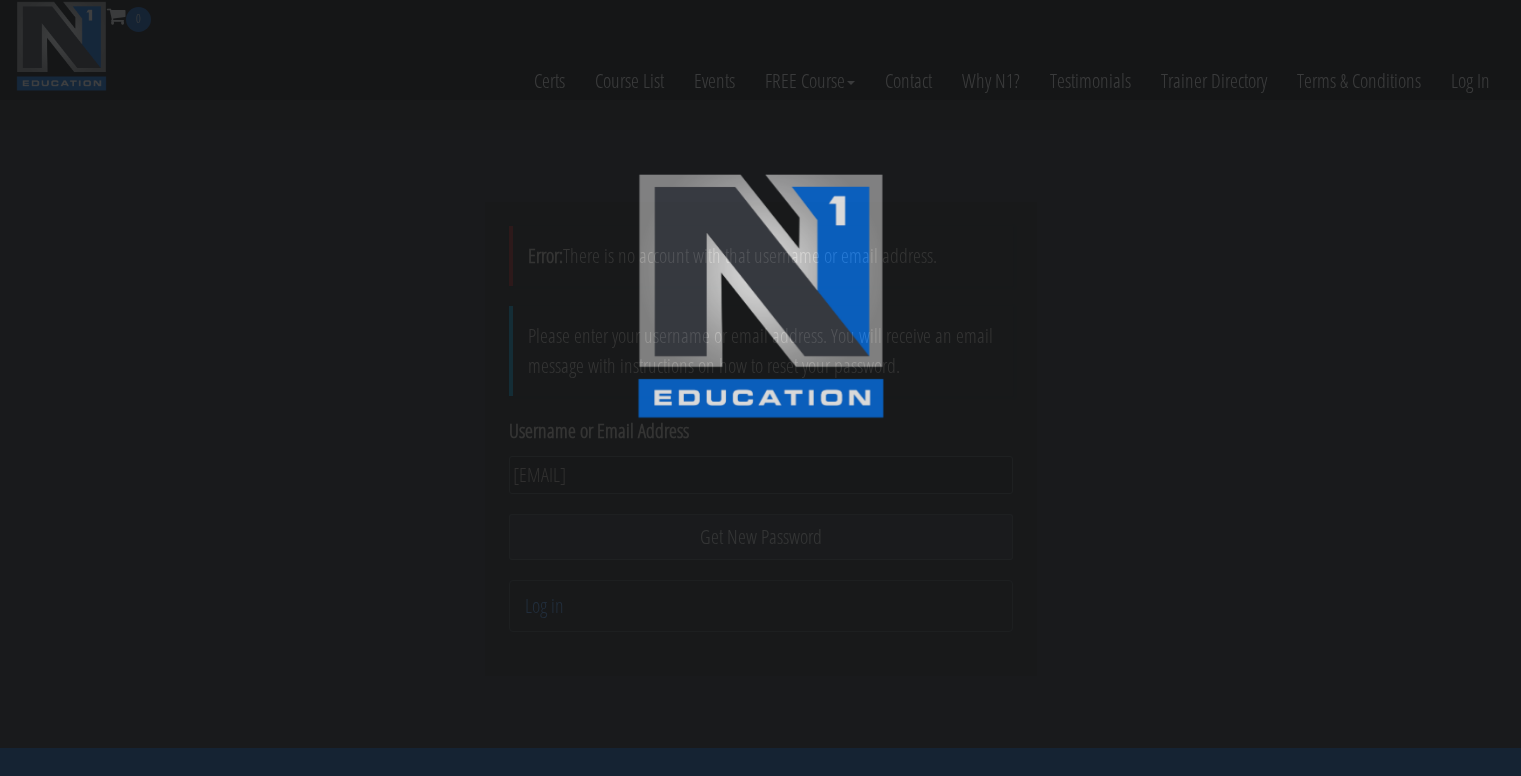 scroll, scrollTop: 0, scrollLeft: 0, axis: both 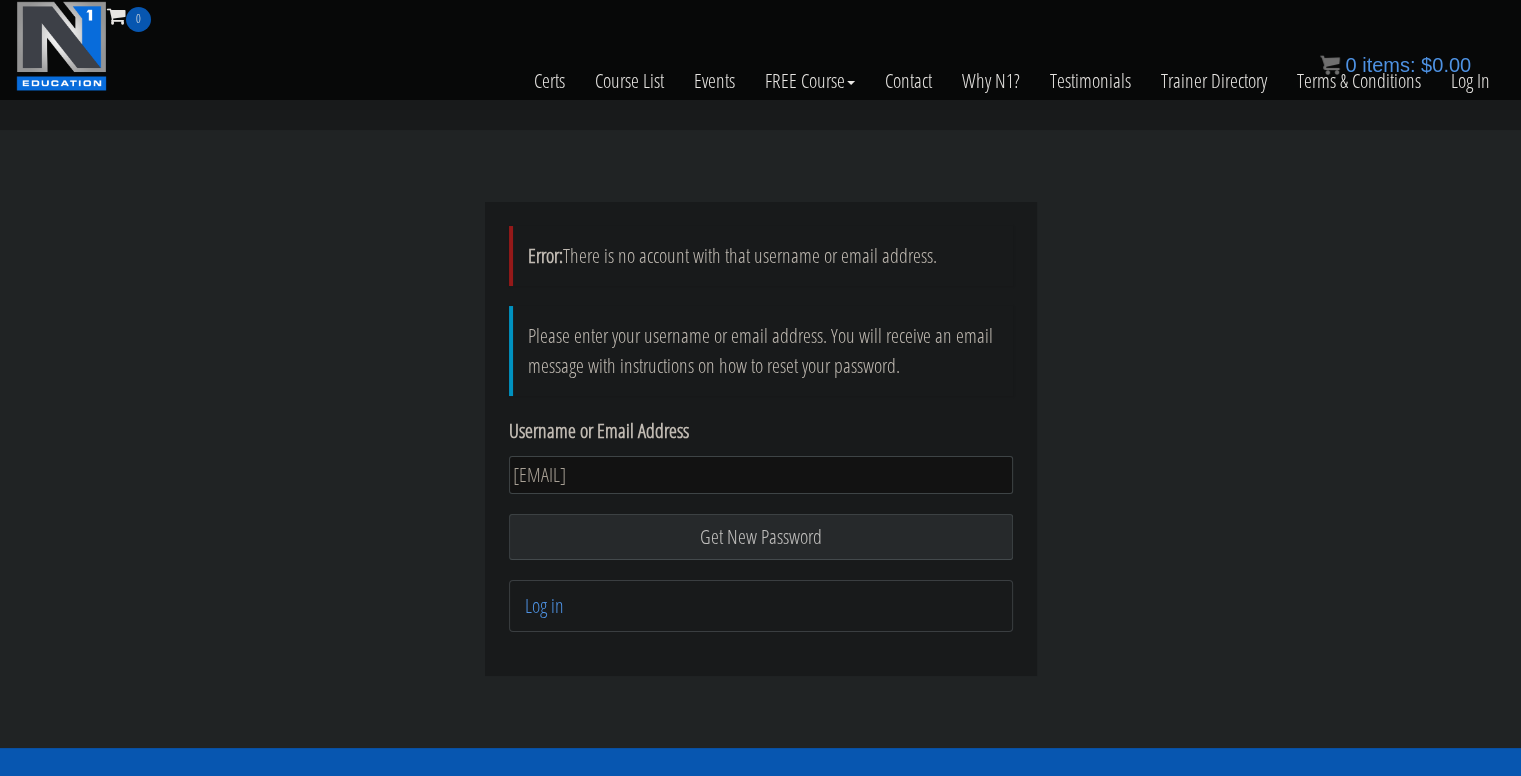 click on "[EMAIL]" at bounding box center [761, 475] 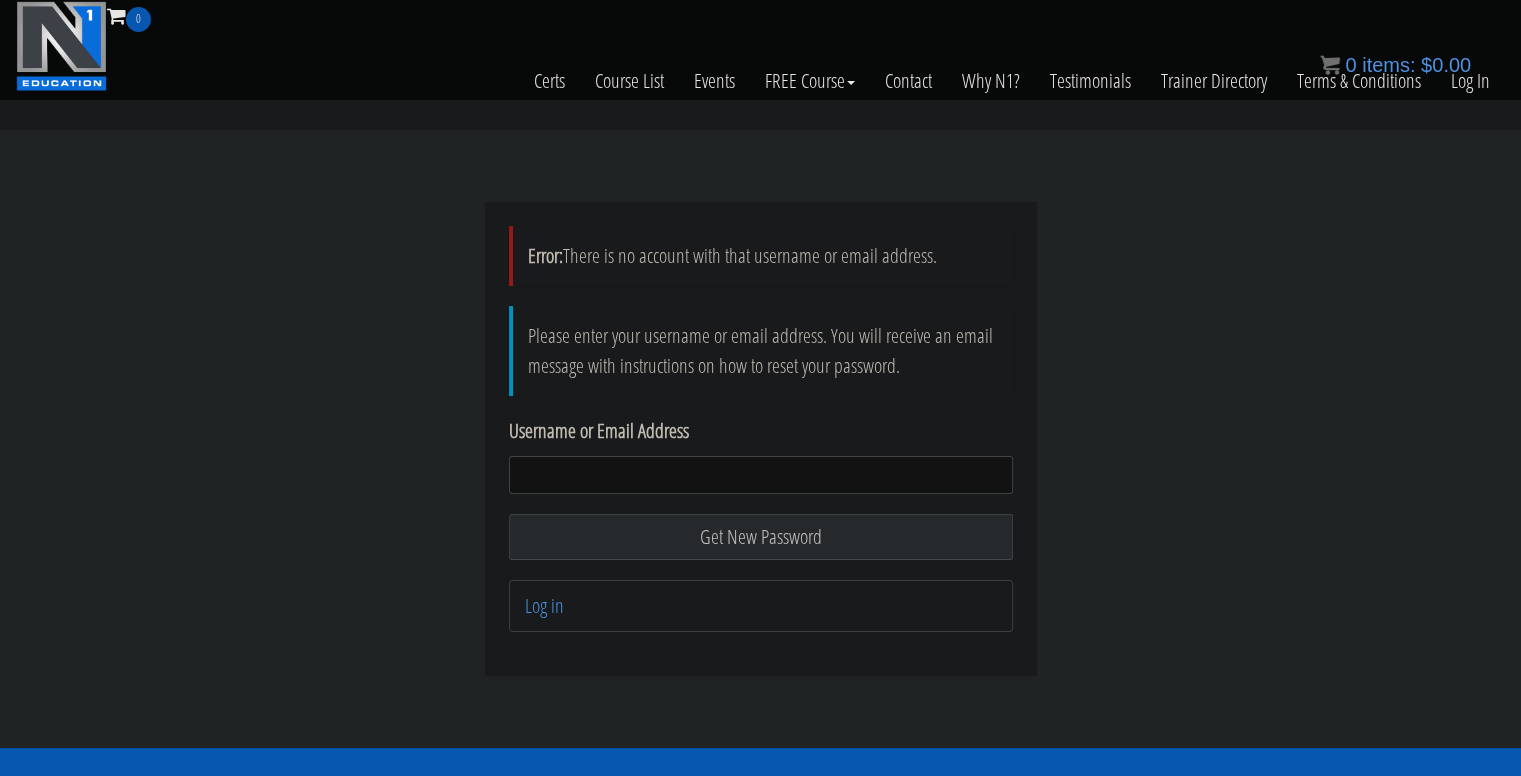 click on "Username or Email Address" at bounding box center (761, 475) 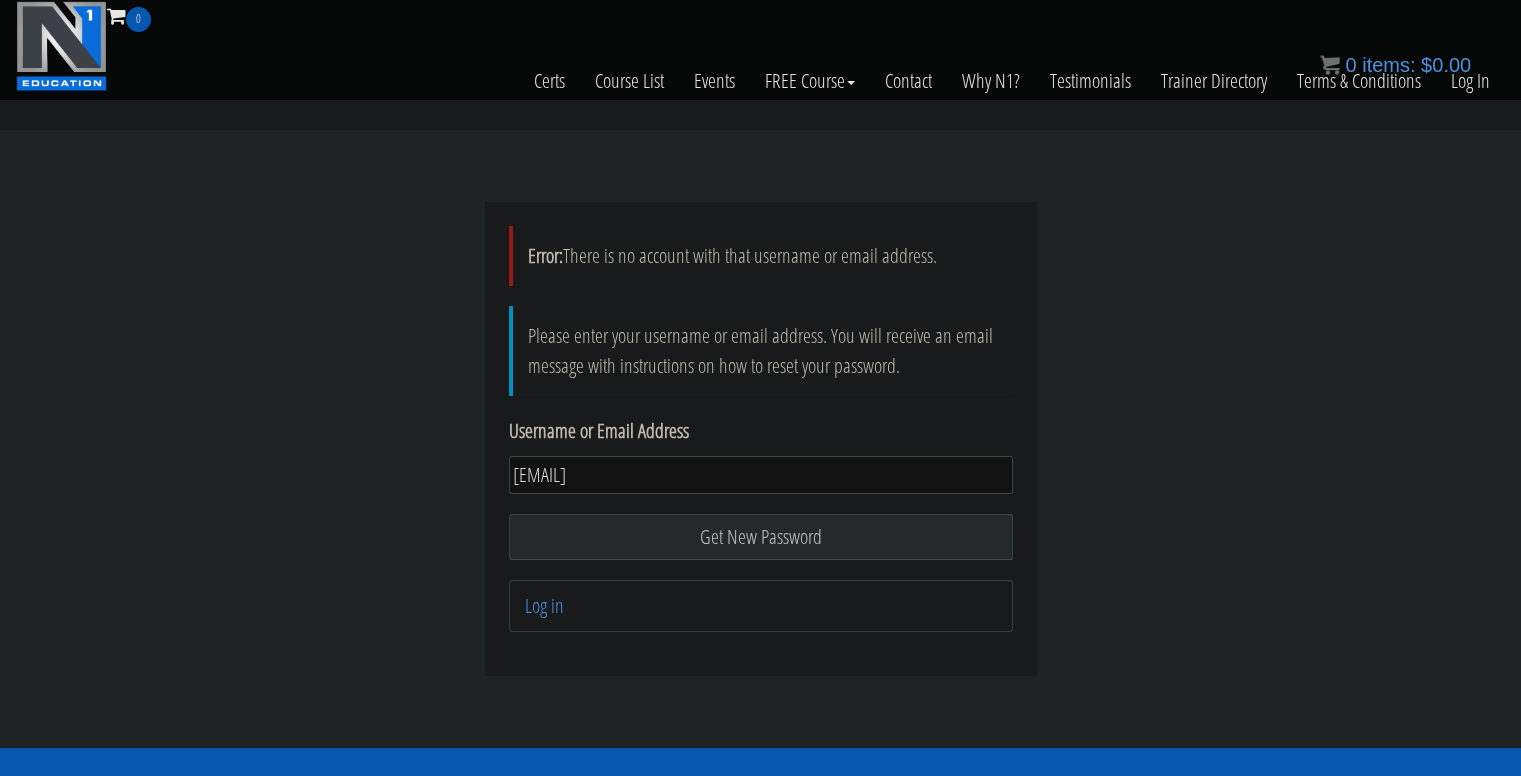 type on "thisismee6969@gmail.com" 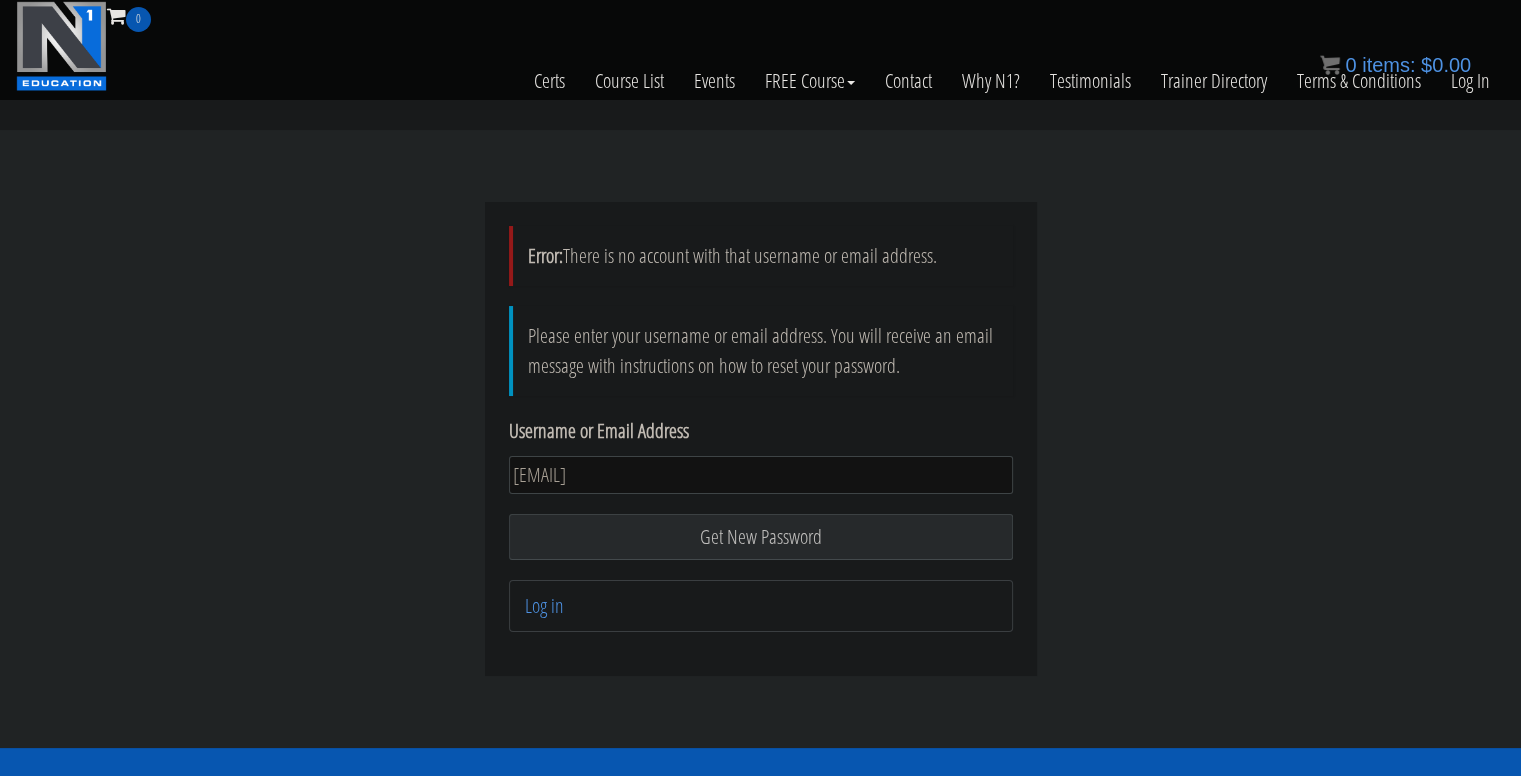 click on "Error:  There is no account with that username or email address.
Please enter your username or email address. You will receive an email message with instructions on how to reset your password.
Username or Email Address
thisismee6969@gmail.com
Get New Password
Log in" at bounding box center [760, 439] 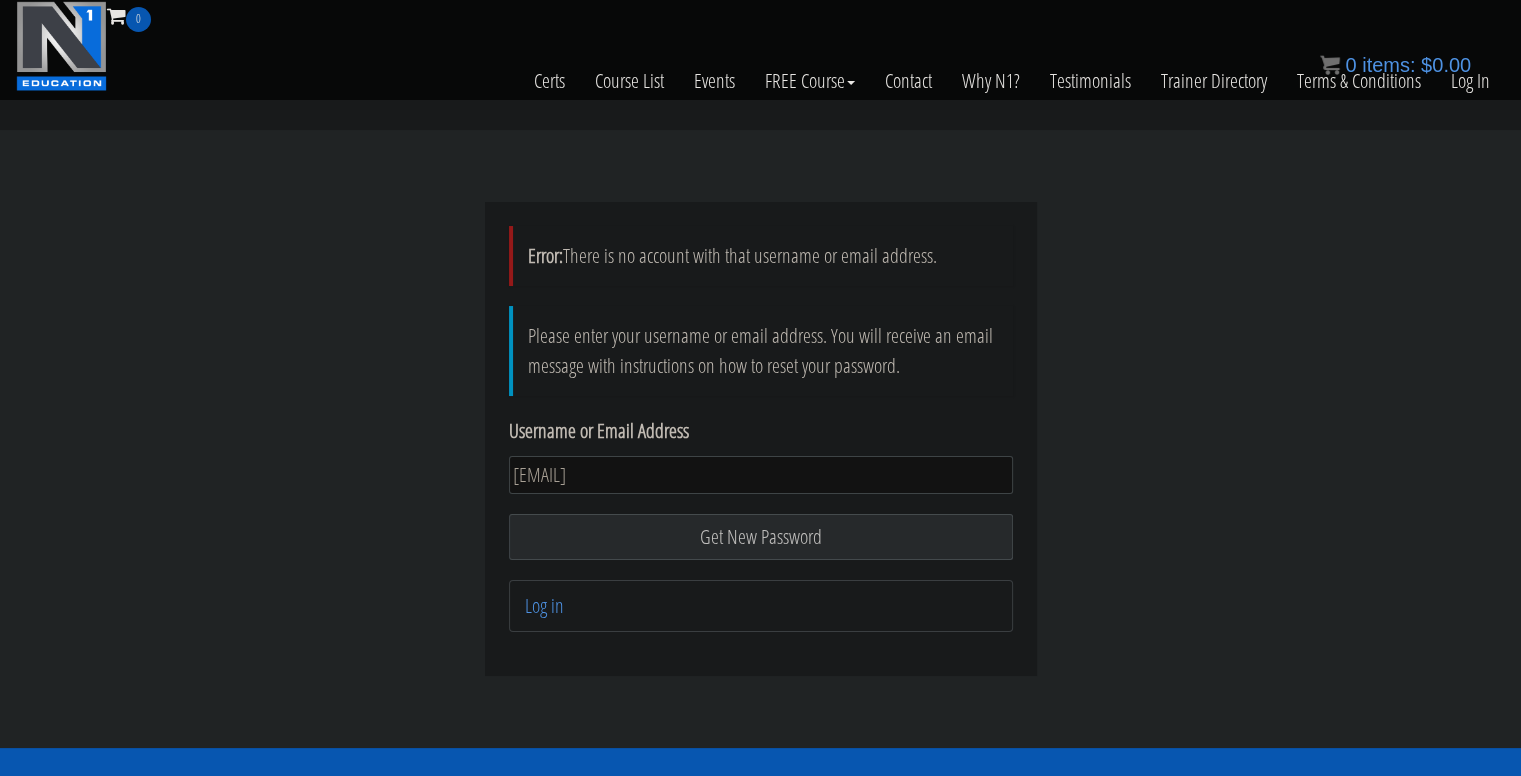 click on "Get New Password" at bounding box center (761, 537) 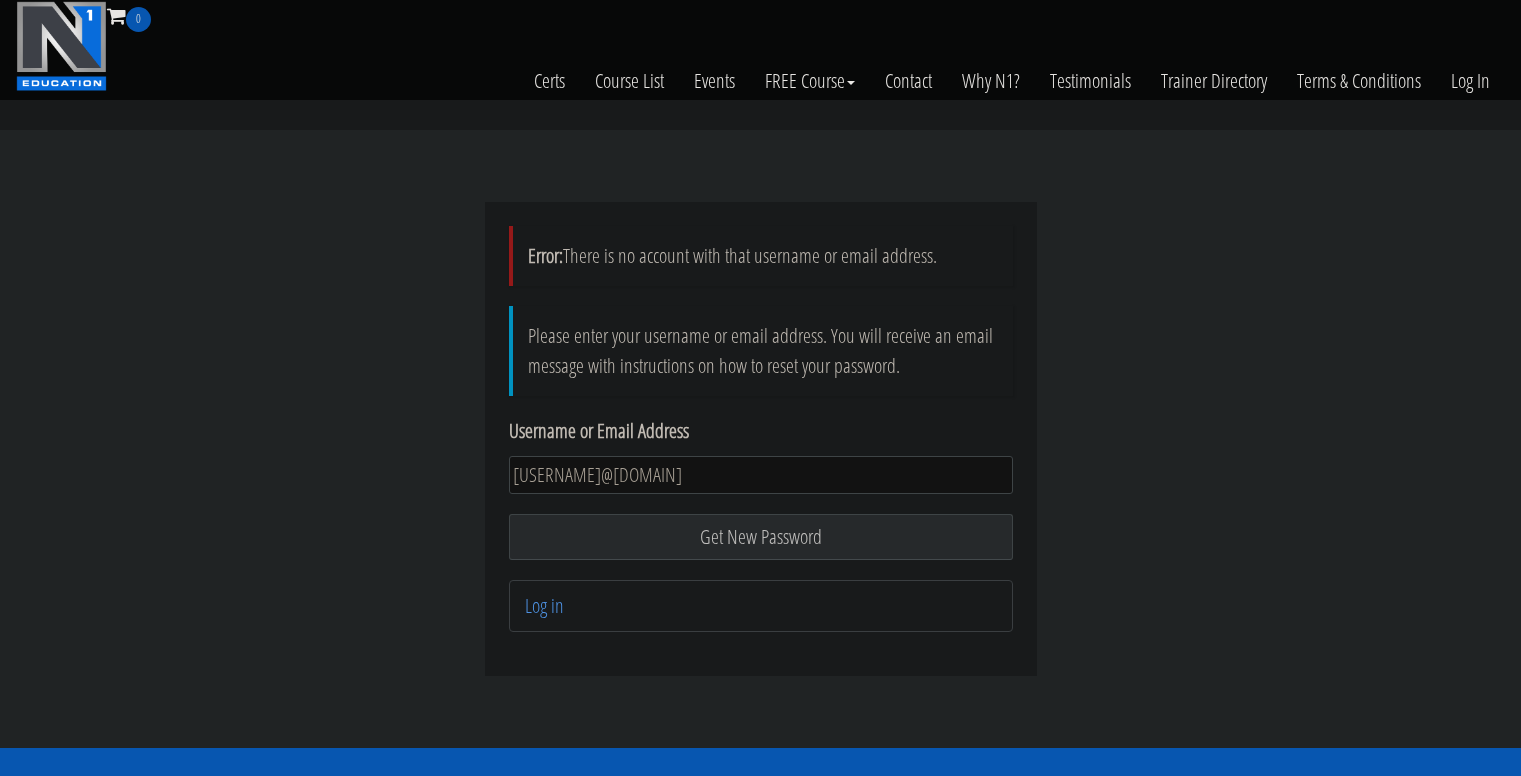 scroll, scrollTop: 0, scrollLeft: 0, axis: both 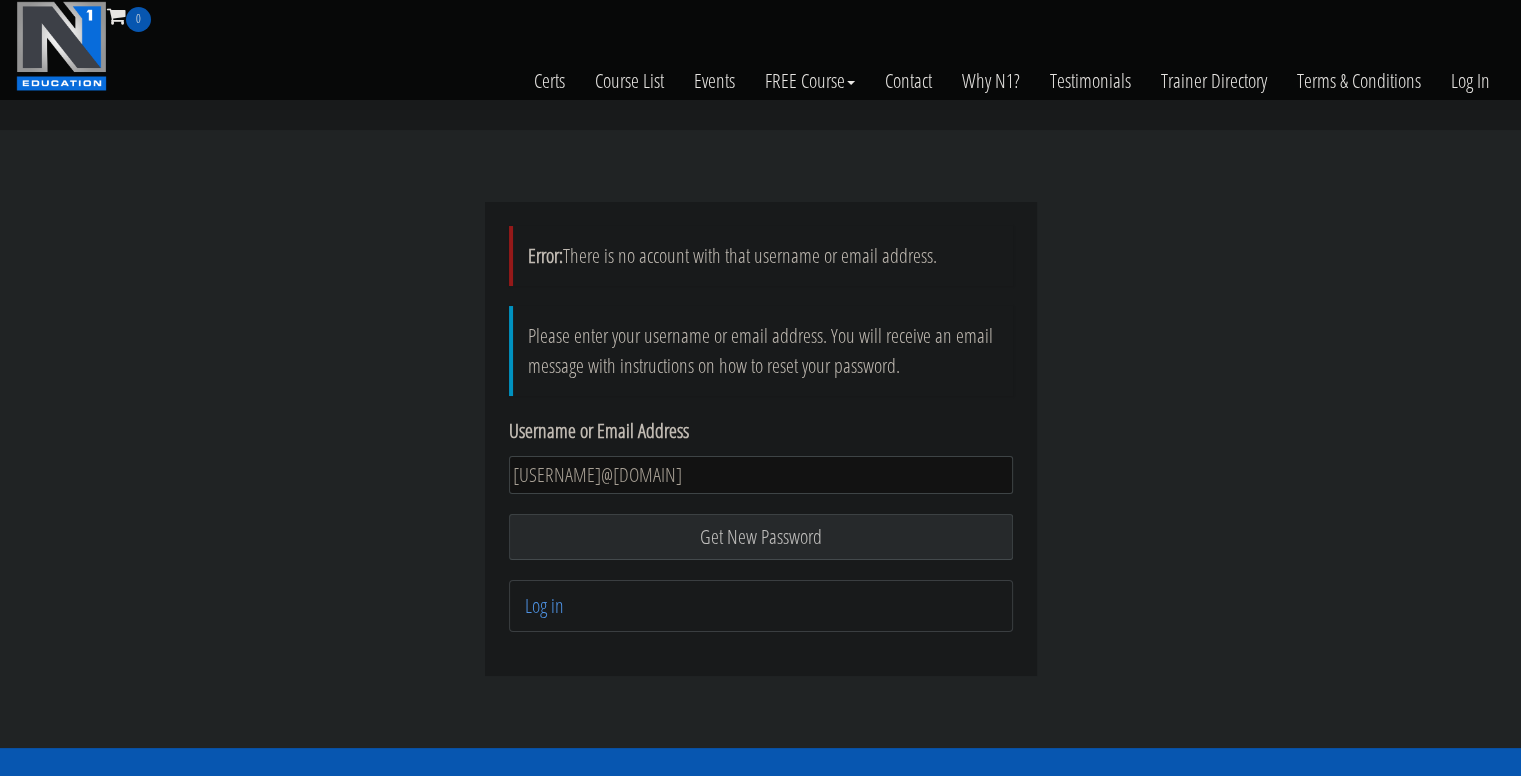 click on "thisismee6969@gmail.com" at bounding box center [761, 475] 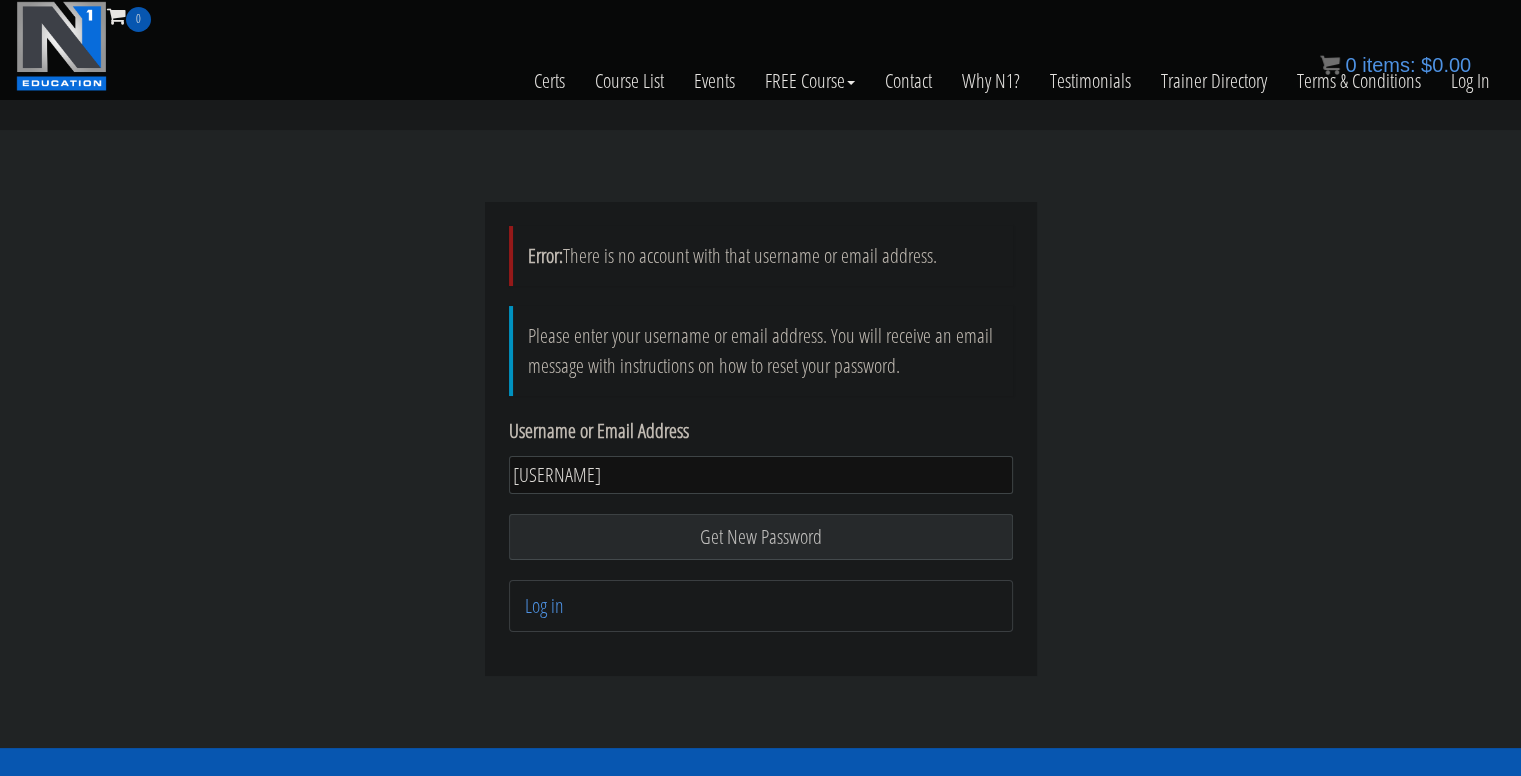 type on "heena.beena" 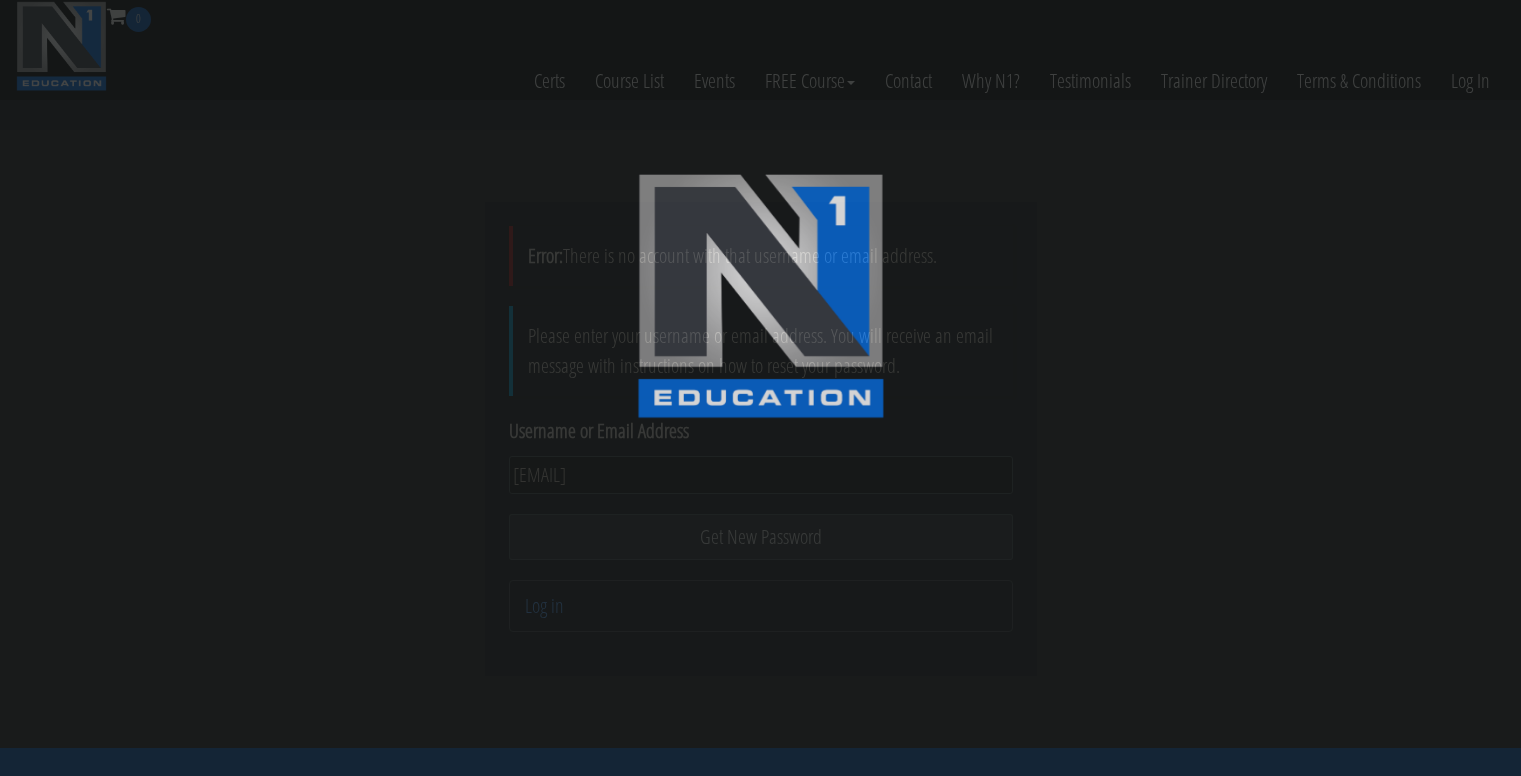 scroll, scrollTop: 0, scrollLeft: 0, axis: both 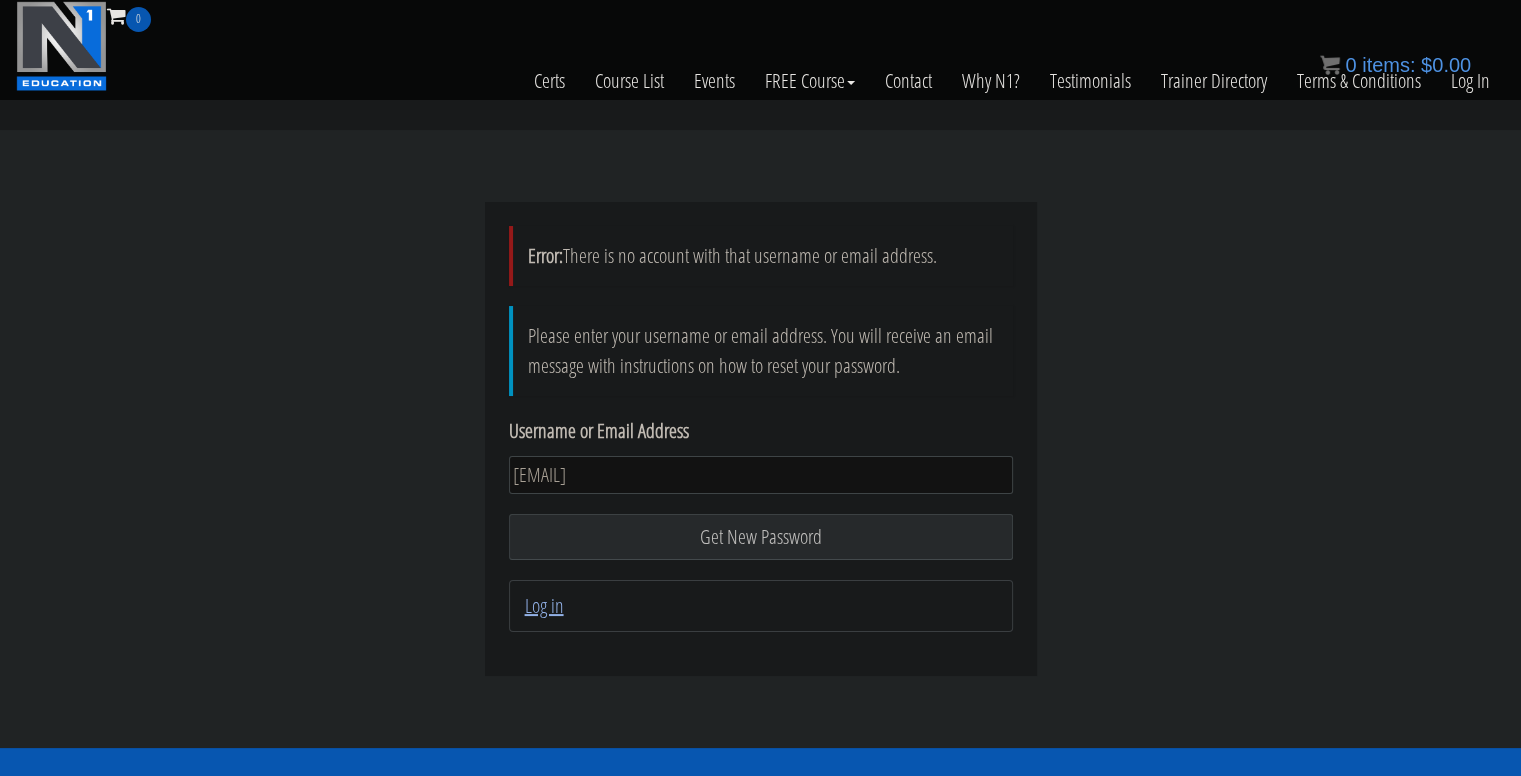 click on "Log in" at bounding box center [544, 605] 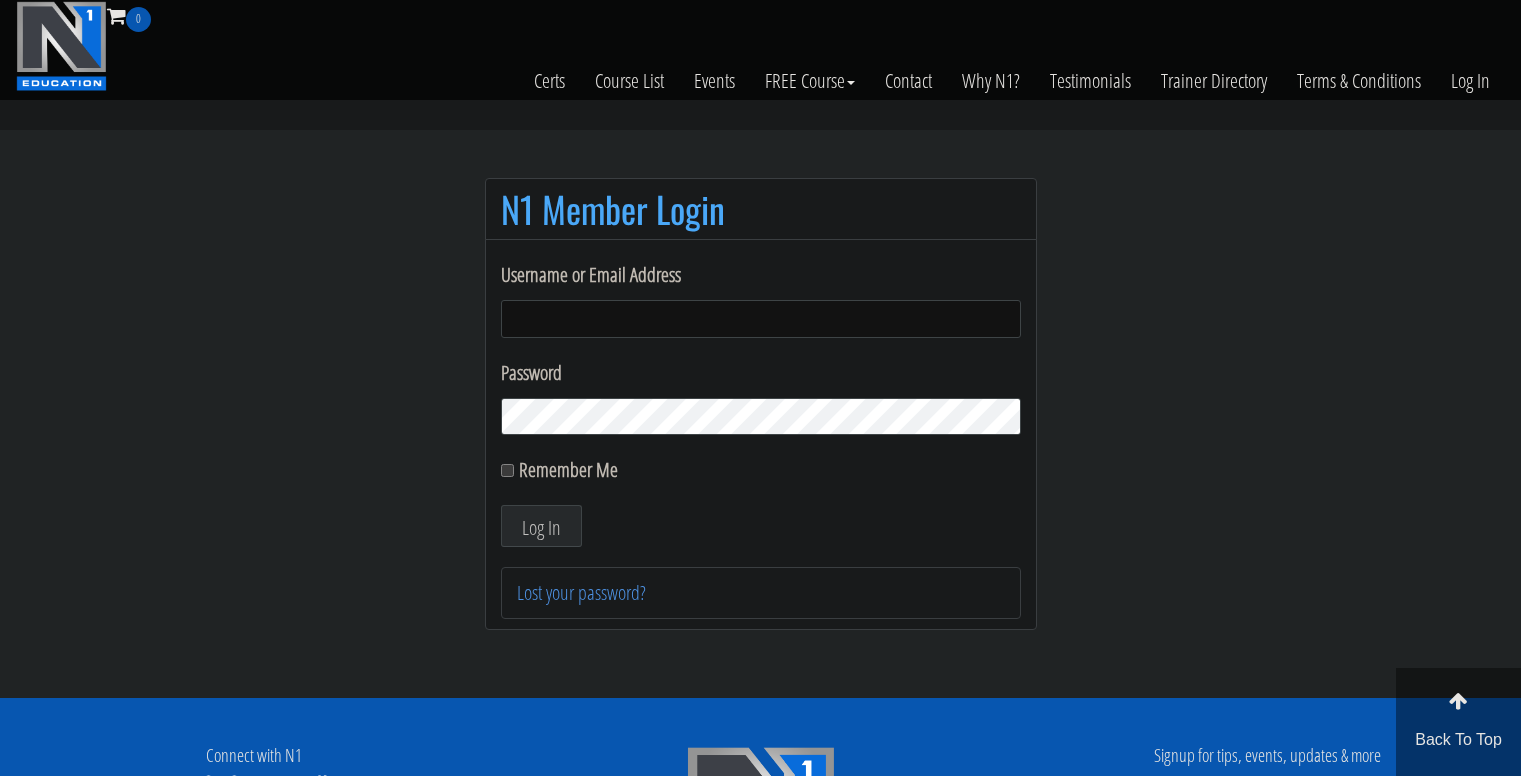 scroll, scrollTop: 0, scrollLeft: 0, axis: both 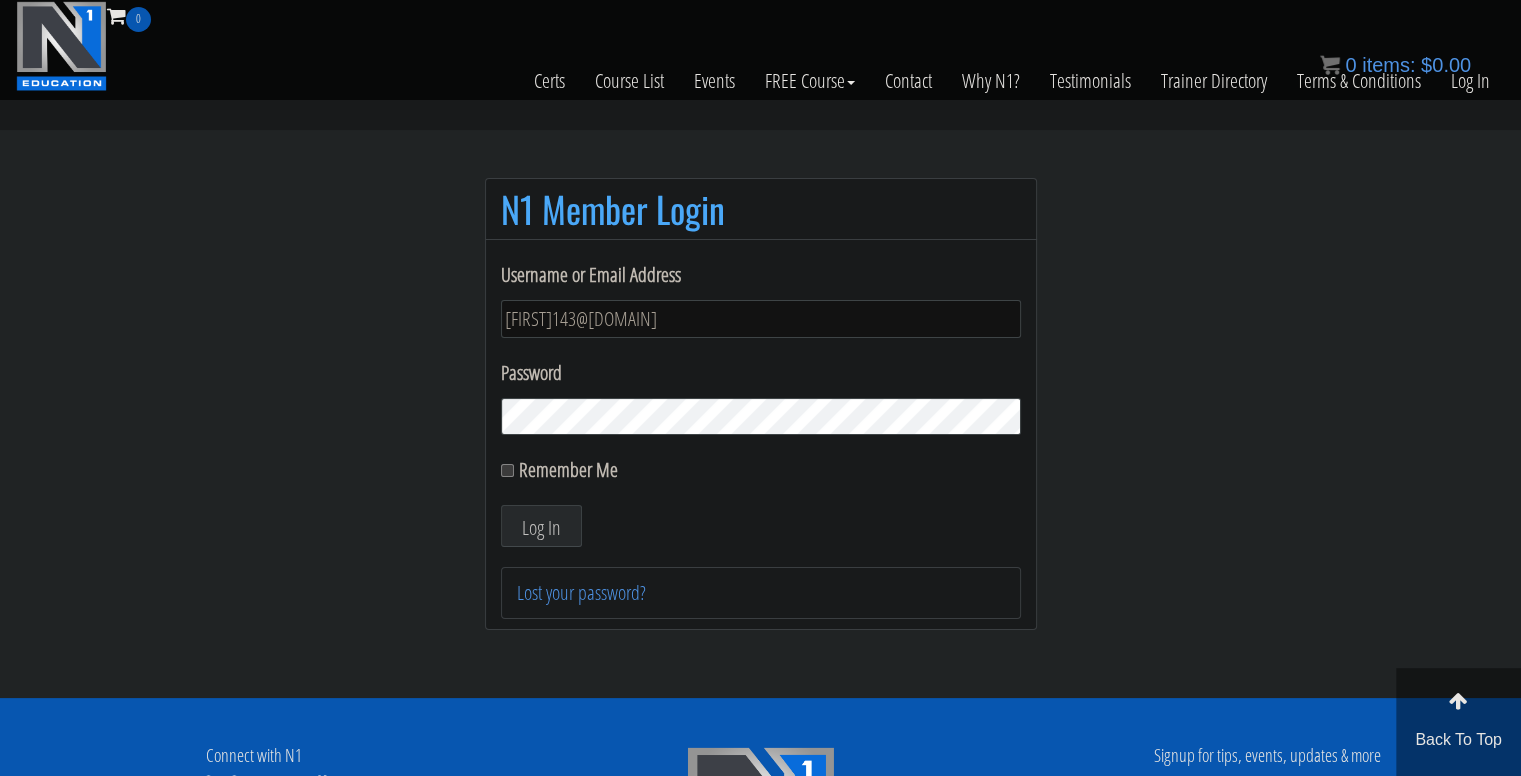 type on "[USERNAME]@[DOMAIN]" 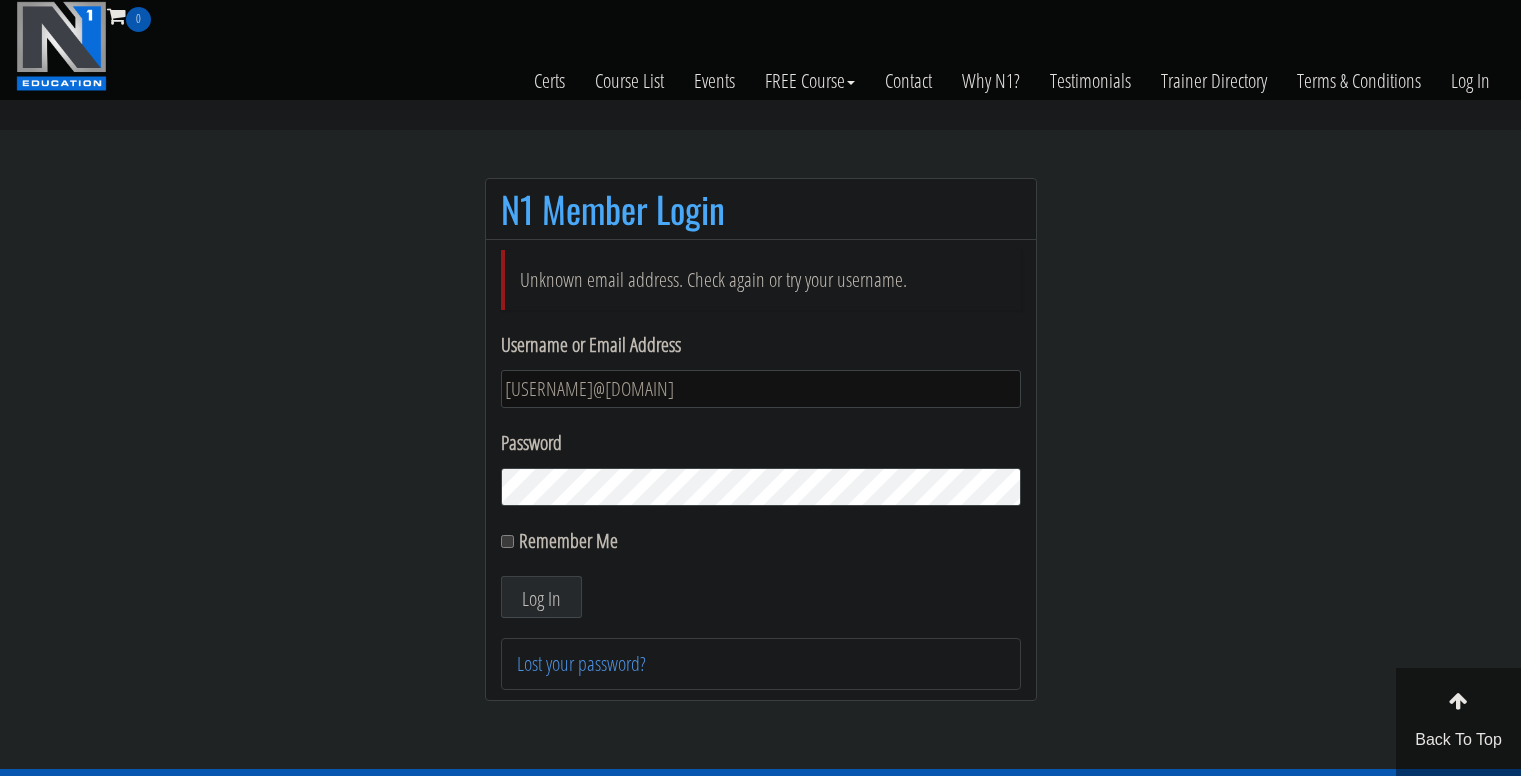 scroll, scrollTop: 0, scrollLeft: 0, axis: both 